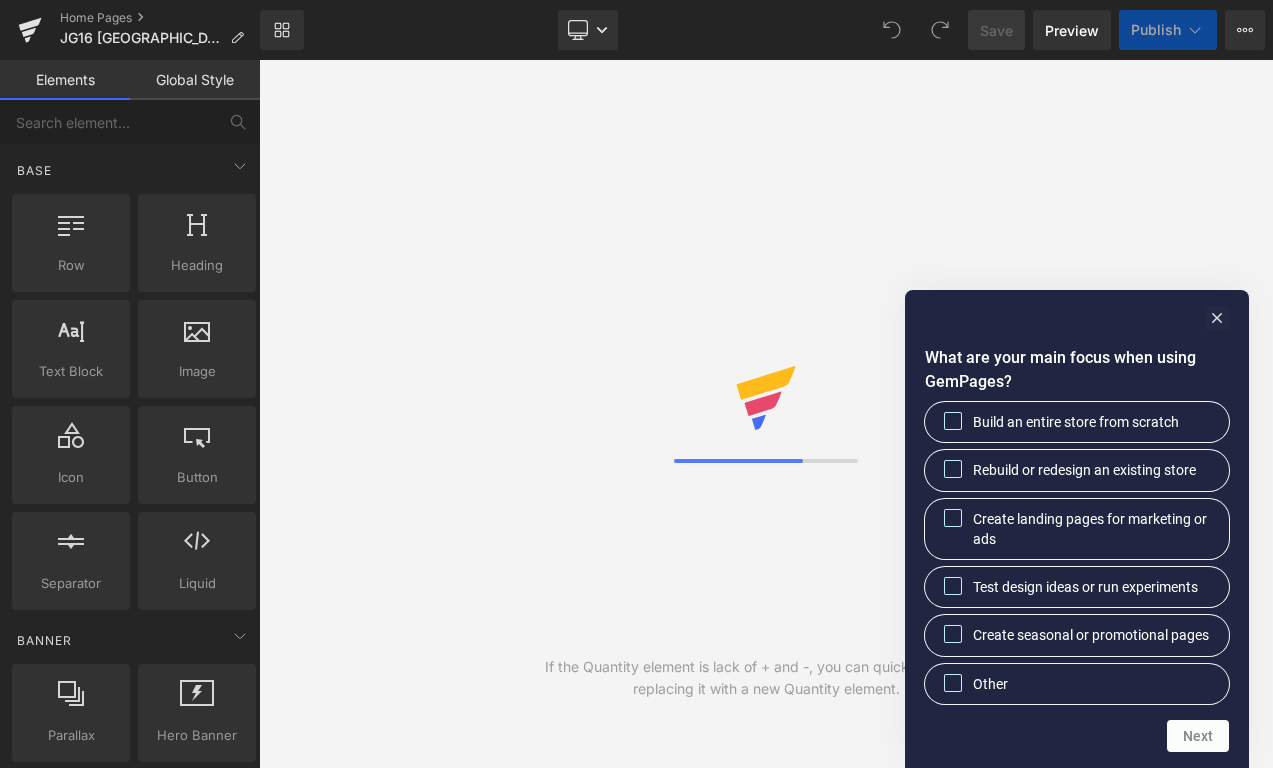 scroll, scrollTop: 0, scrollLeft: 0, axis: both 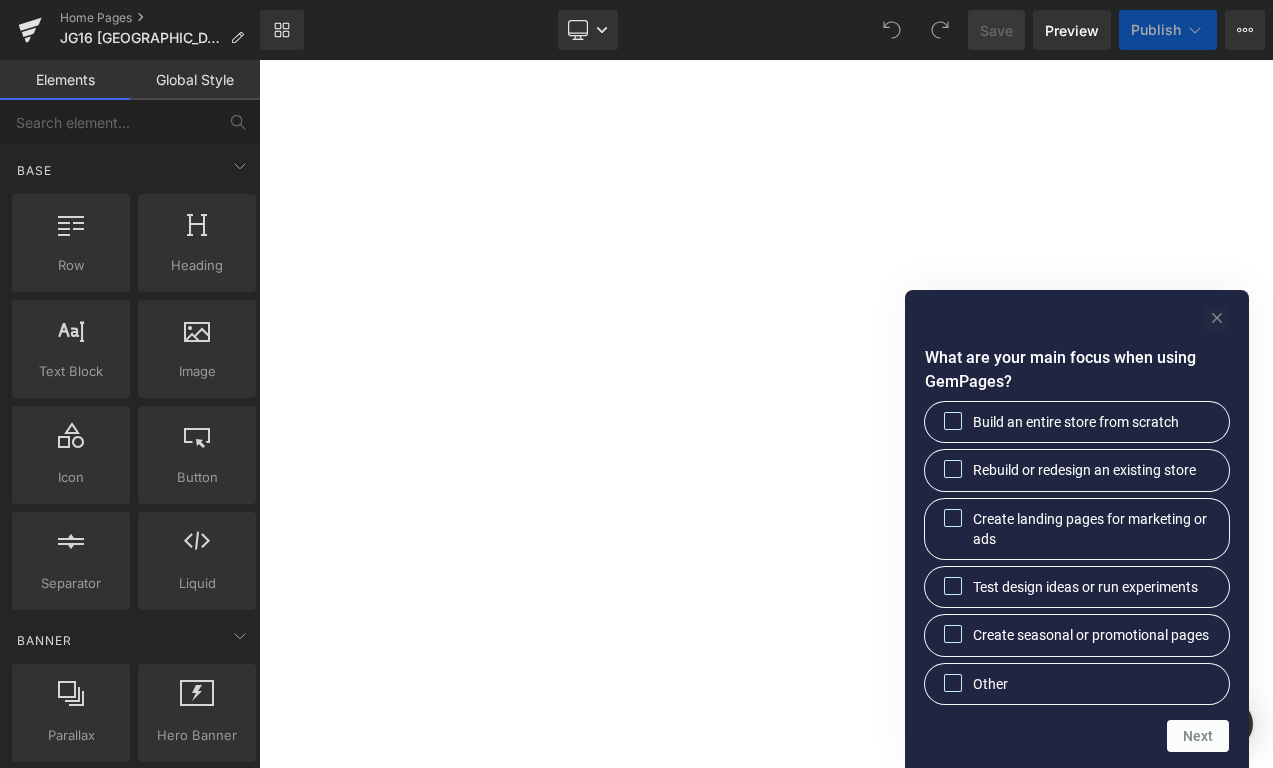 click 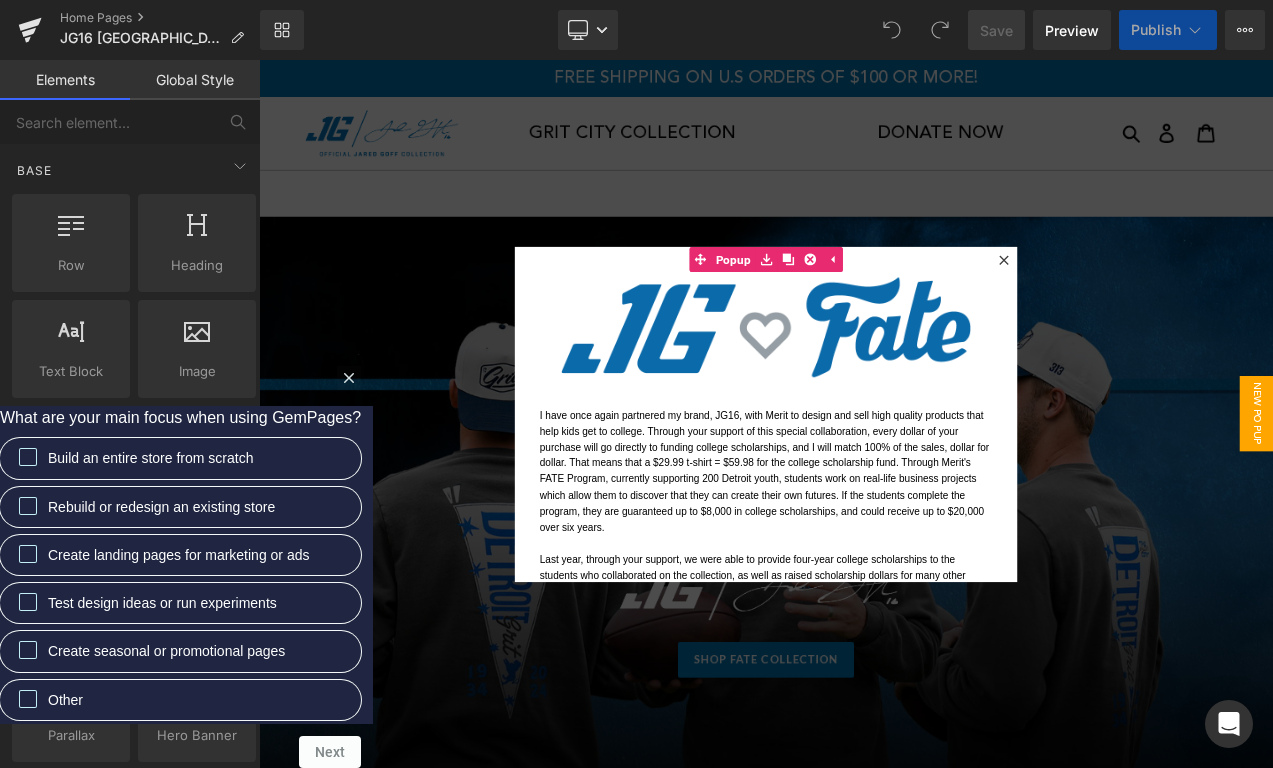 scroll, scrollTop: 0, scrollLeft: 0, axis: both 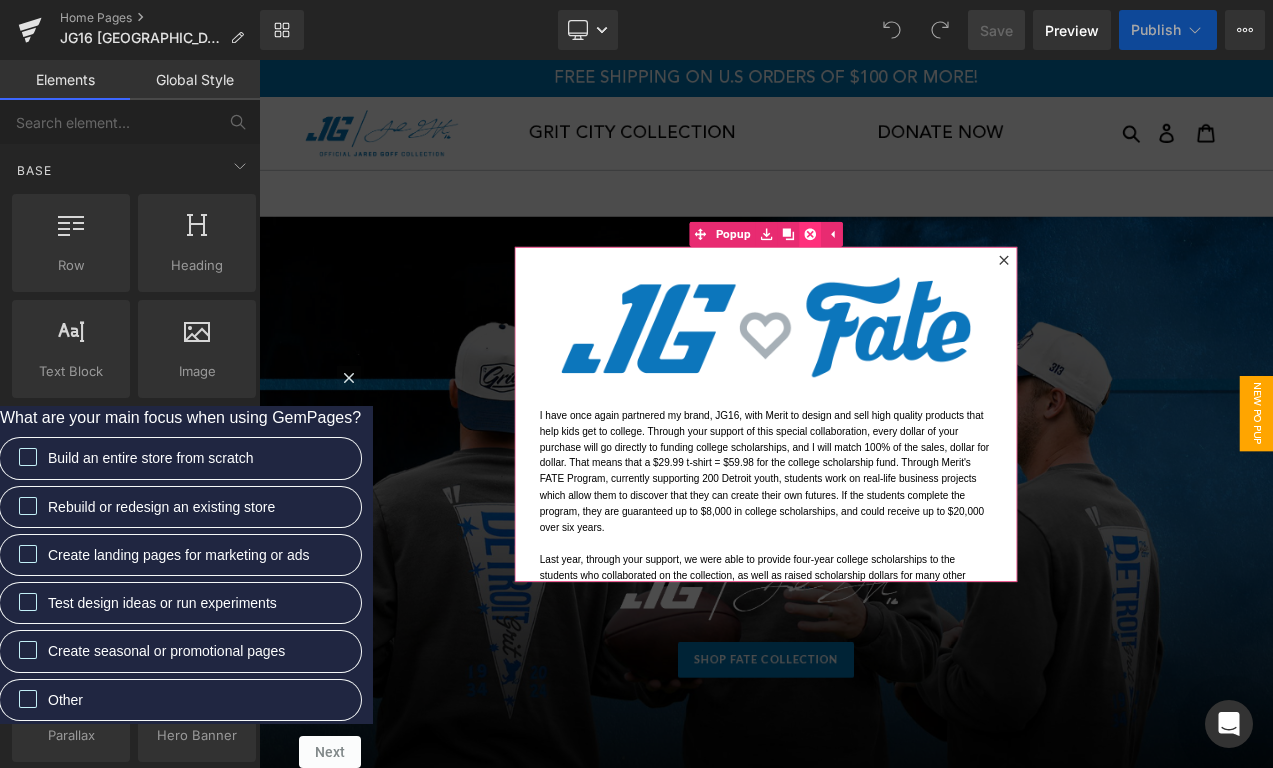 click 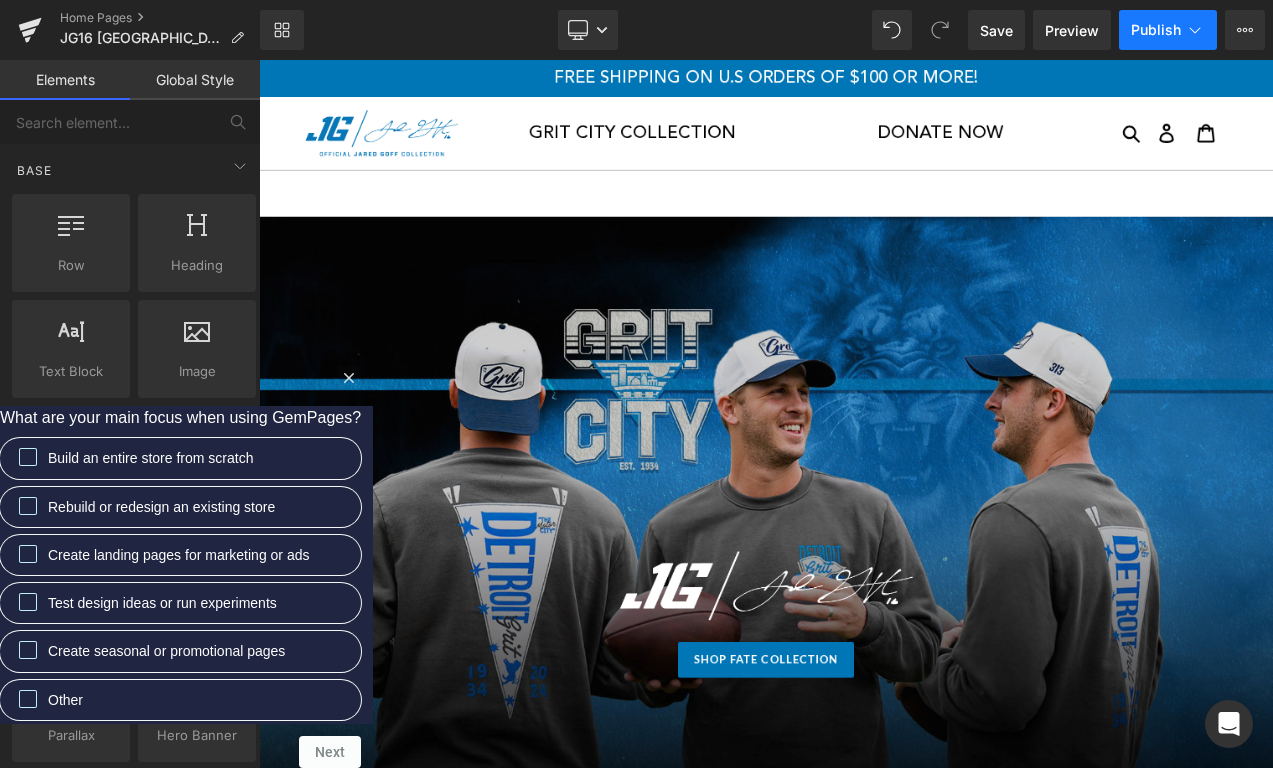 click 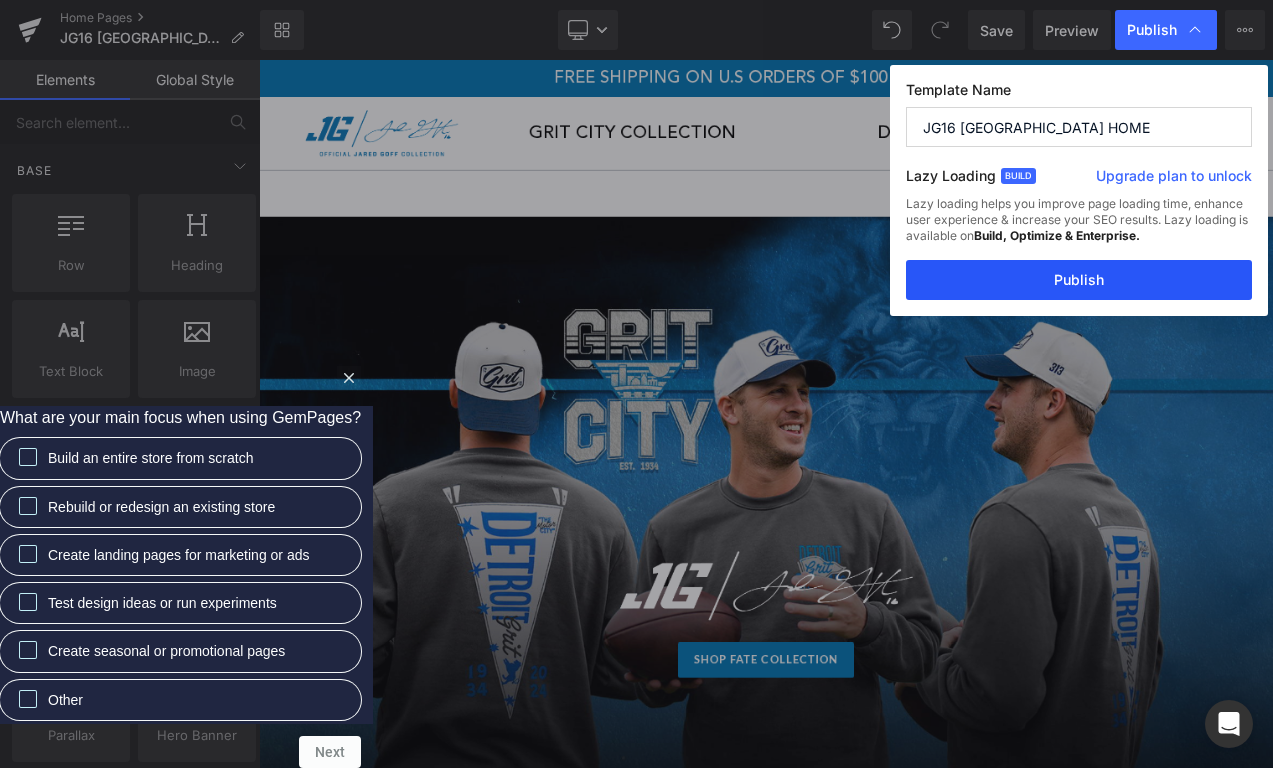 click on "Publish" at bounding box center (1079, 280) 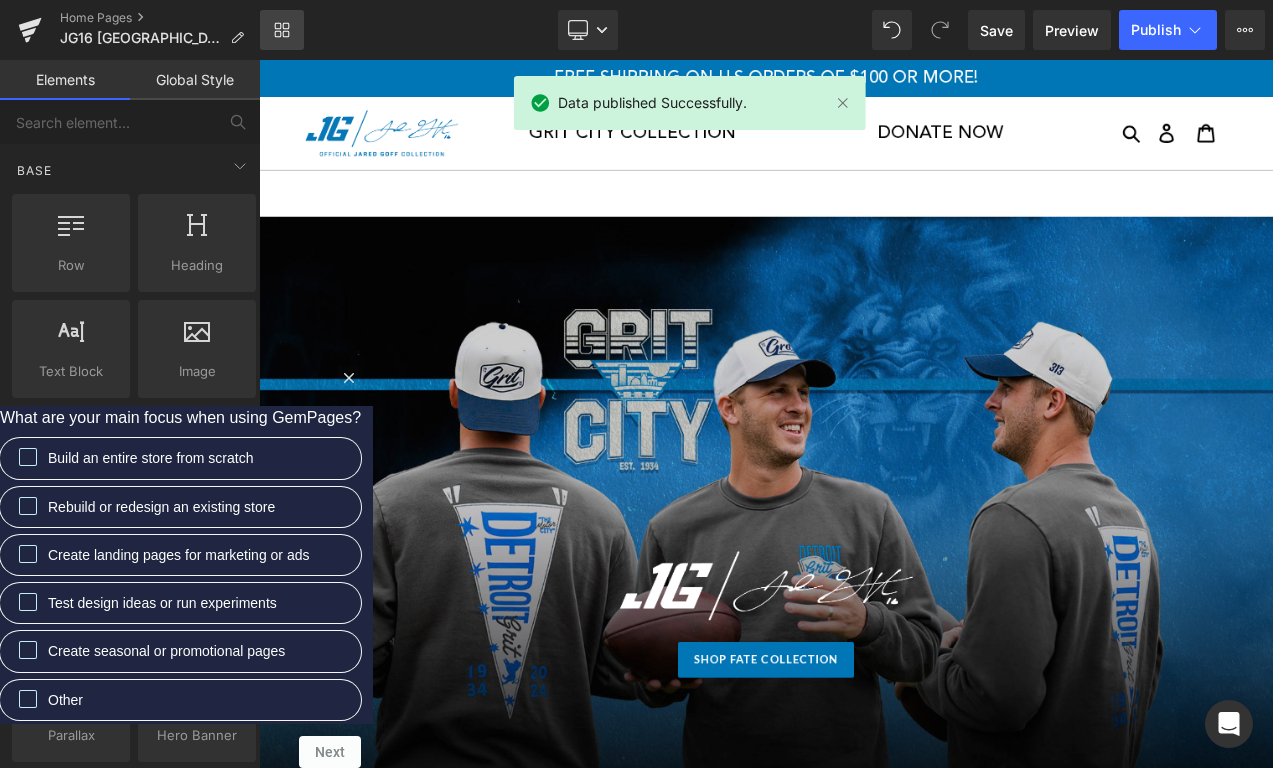 click on "Library" at bounding box center (282, 30) 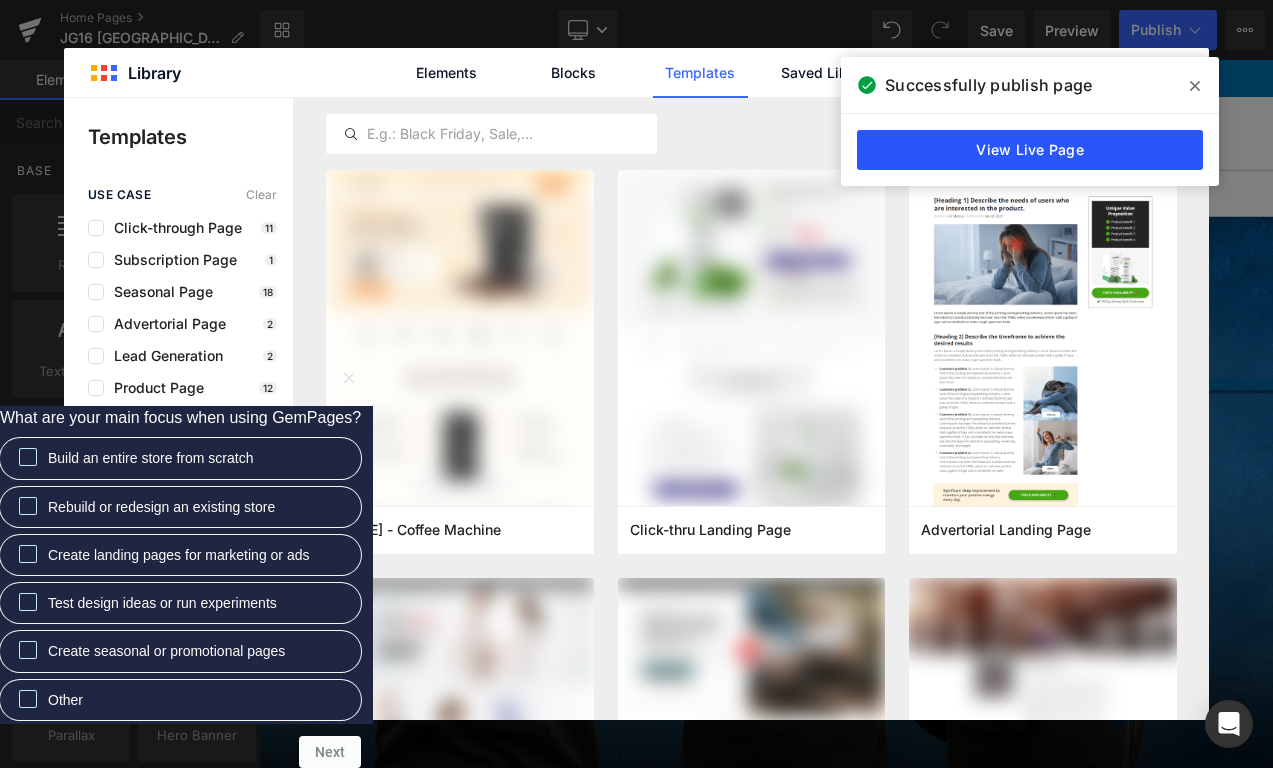 click on "View Live Page" at bounding box center (1030, 150) 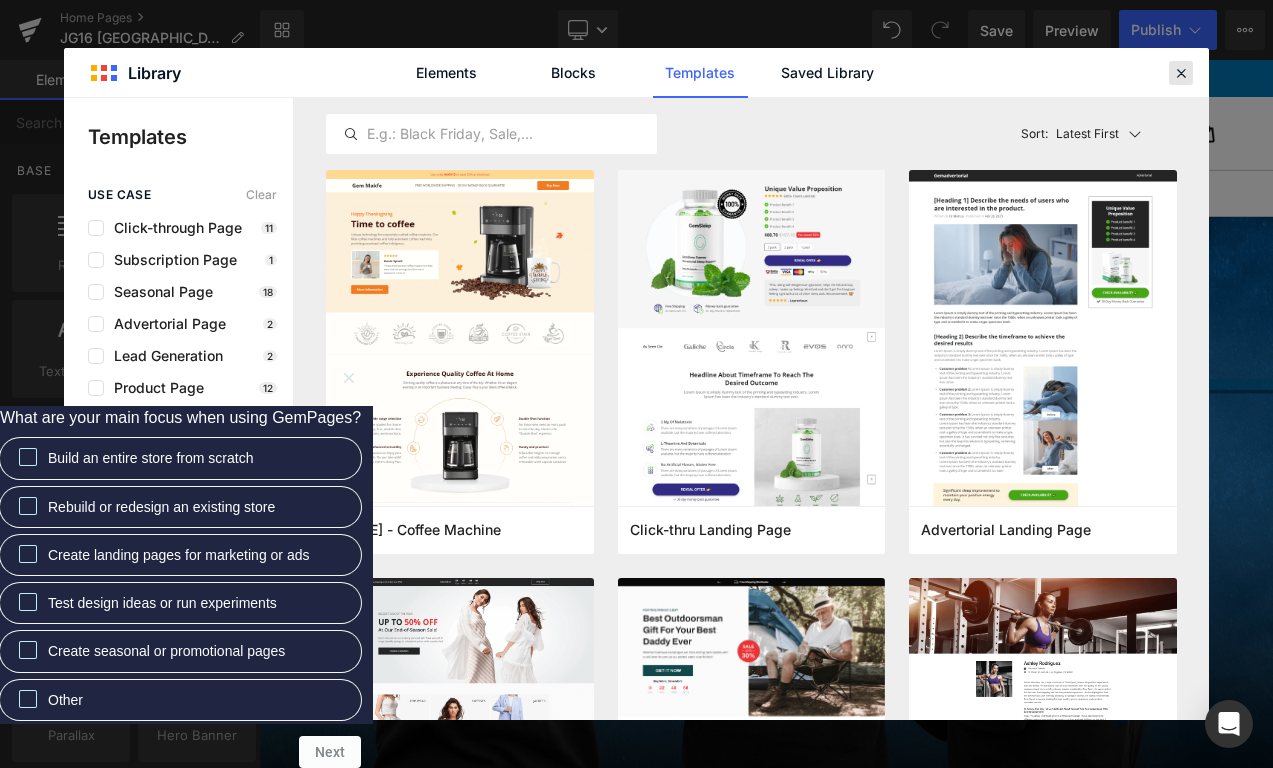 click 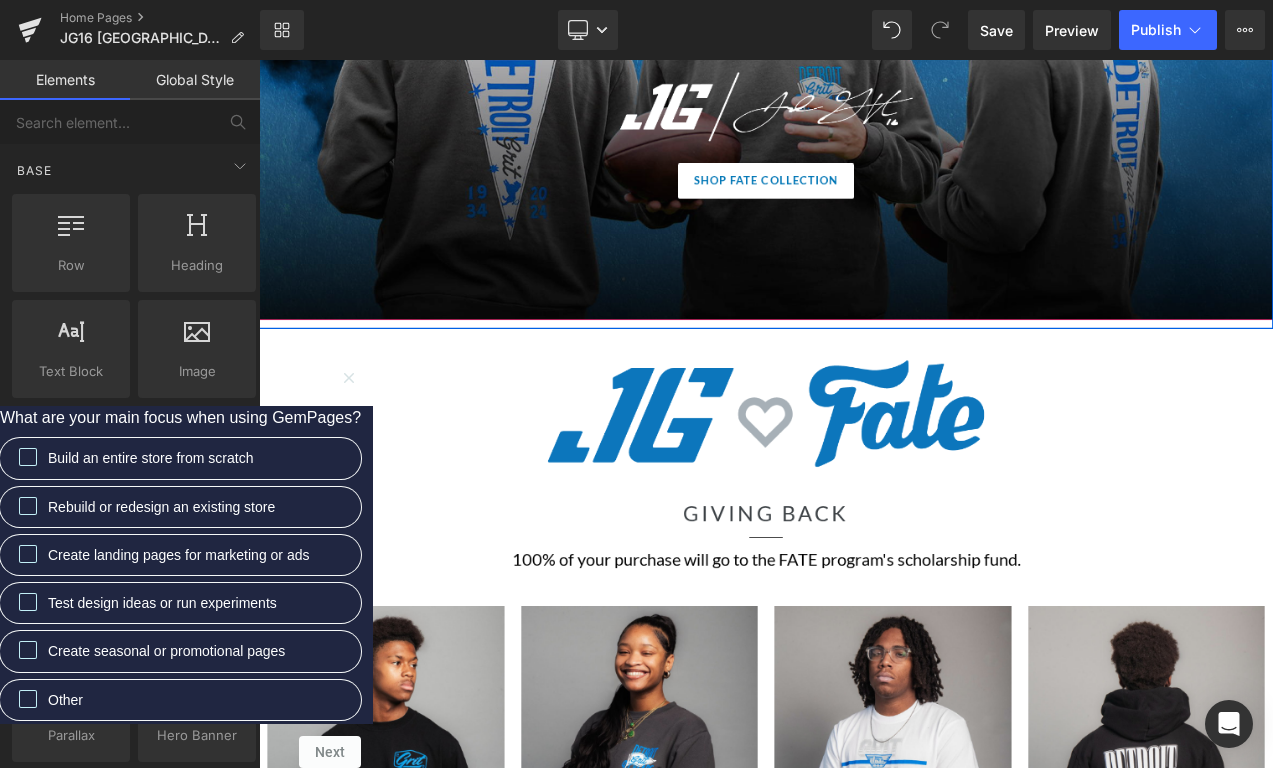 scroll, scrollTop: 694, scrollLeft: 0, axis: vertical 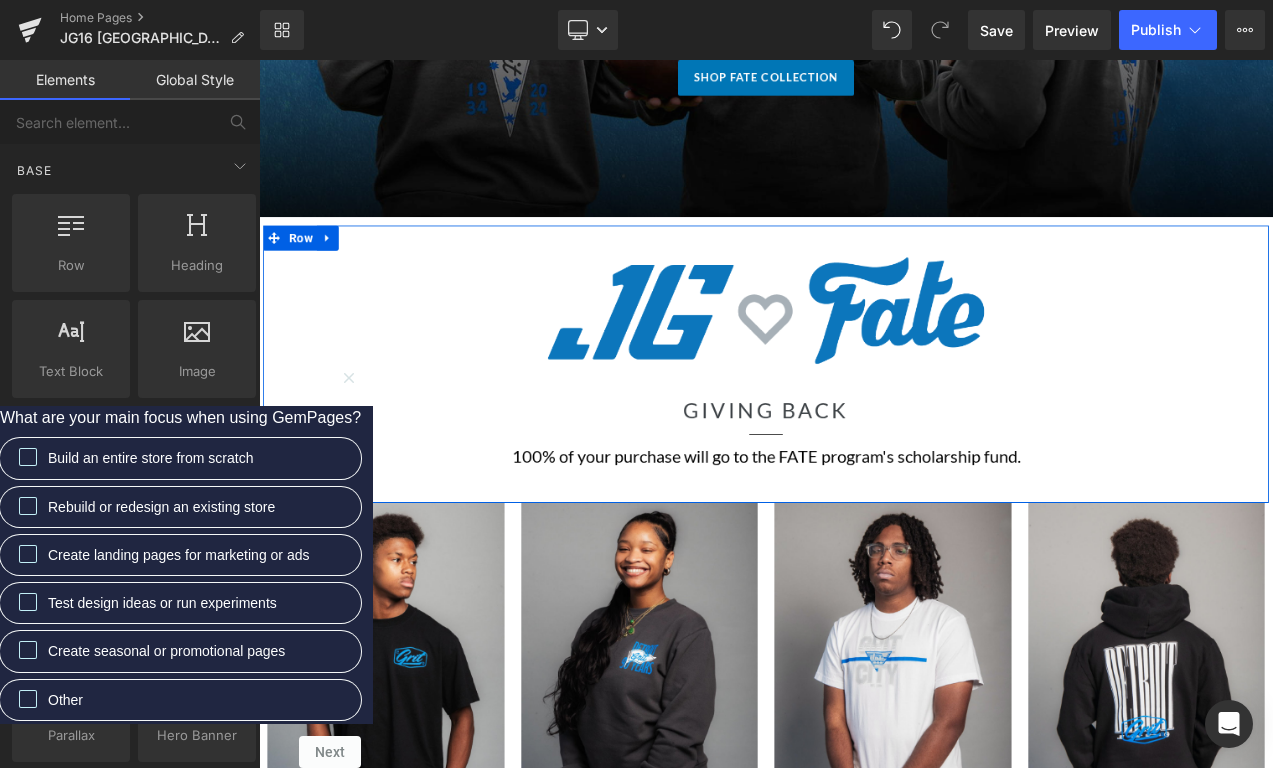 click 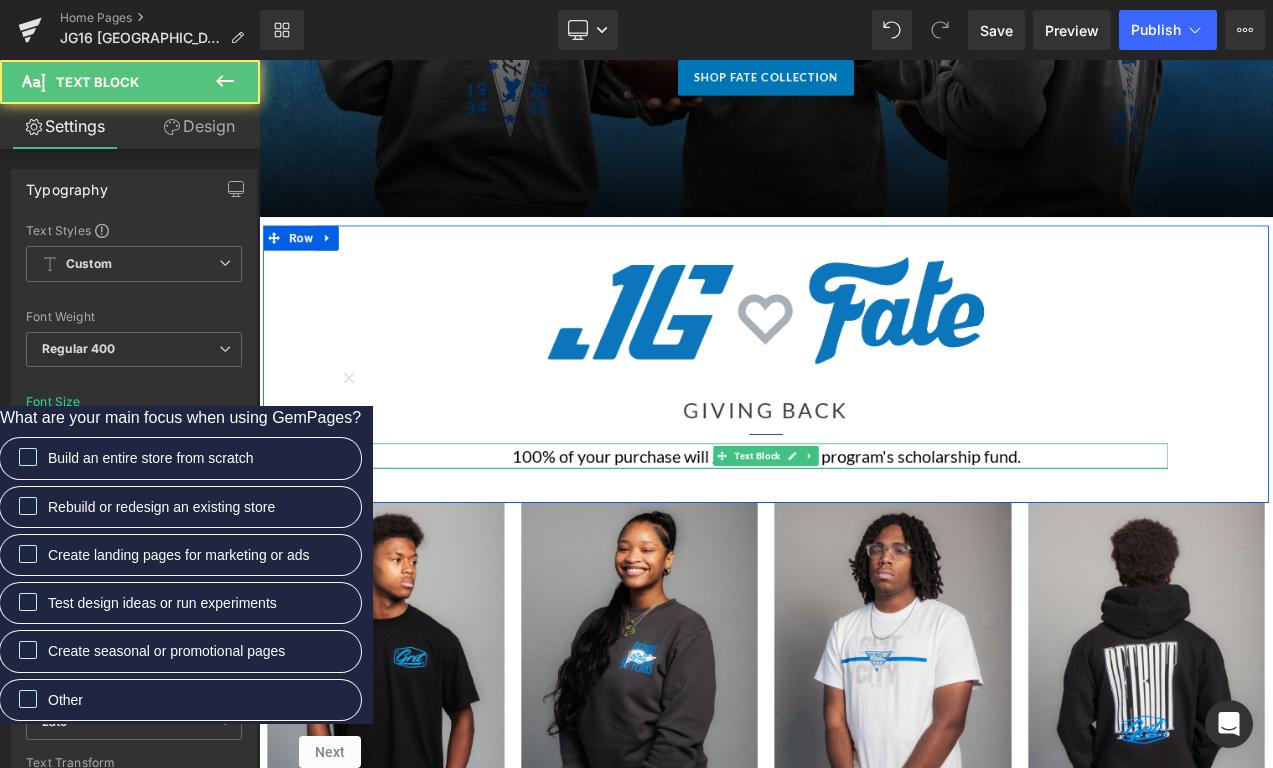 click 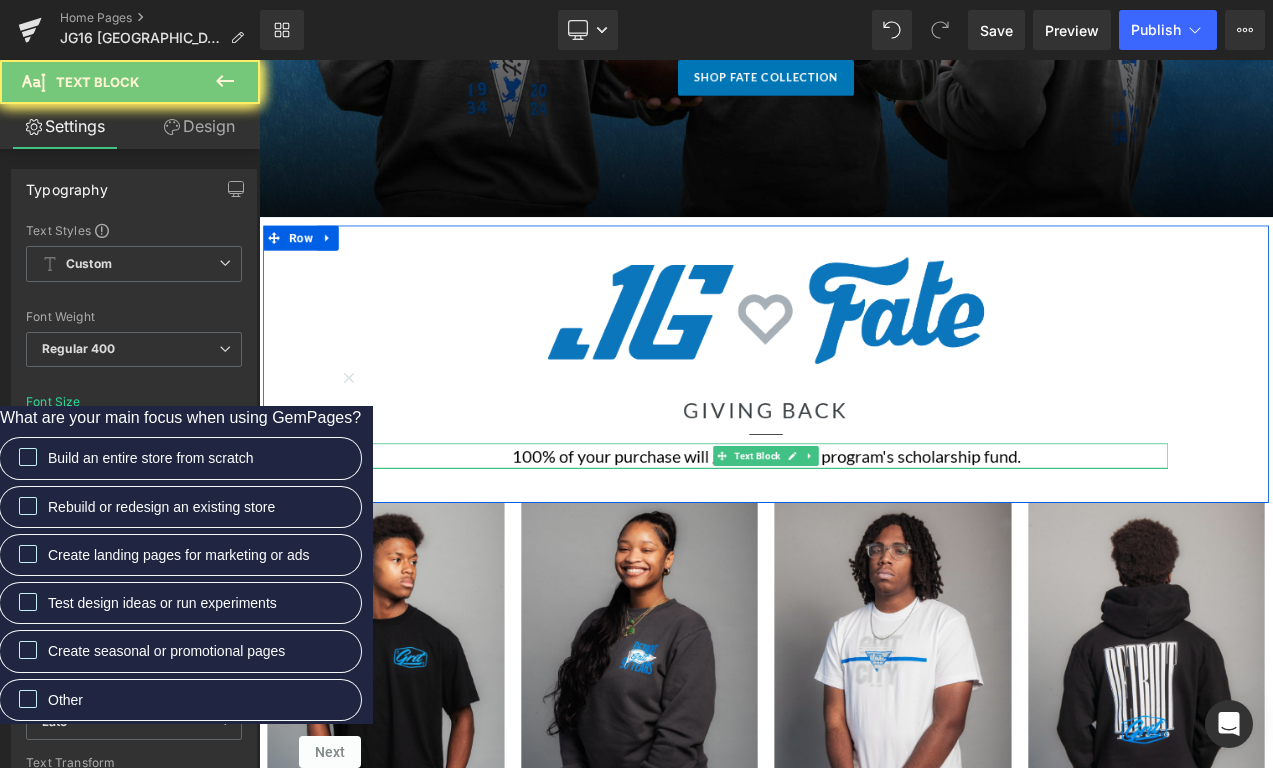 click on "100% of your purchase will go to the FATE program's scholarship fund." at bounding box center [864, 533] 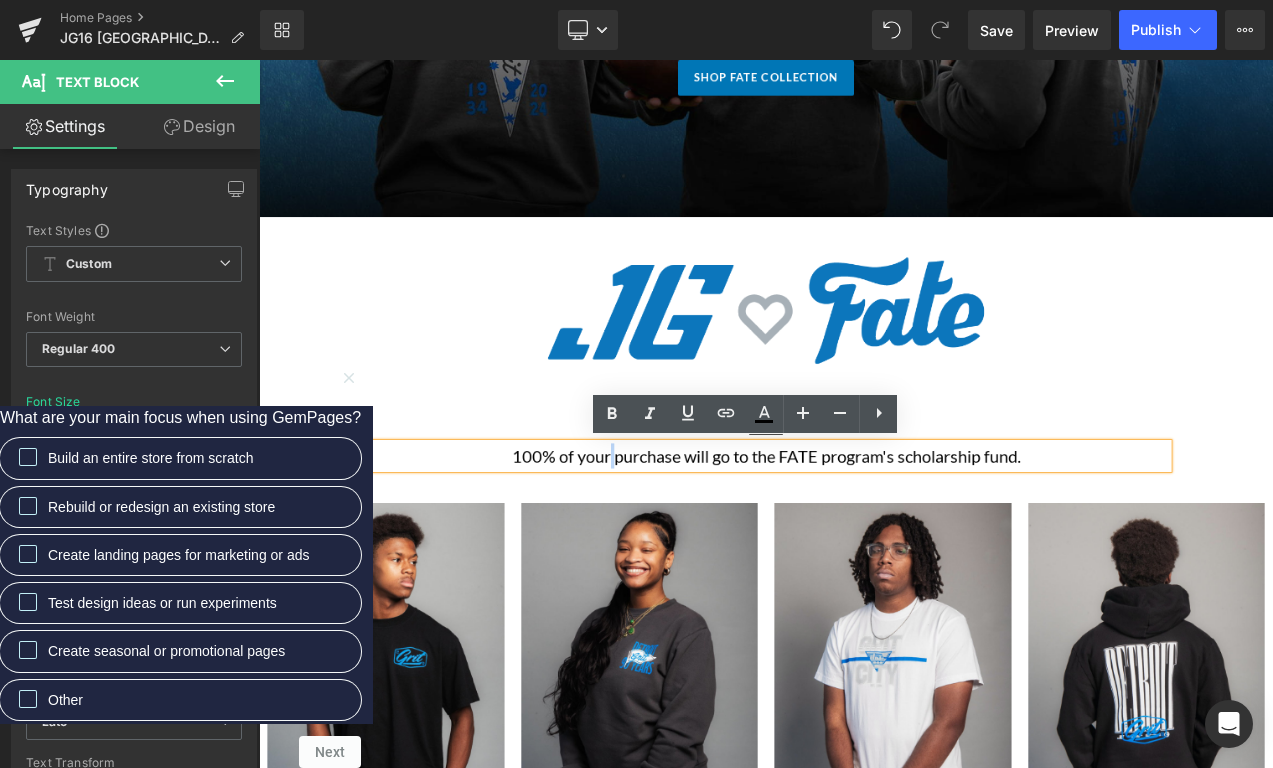 click on "100% of your purchase will go to the FATE program's scholarship fund." at bounding box center [864, 533] 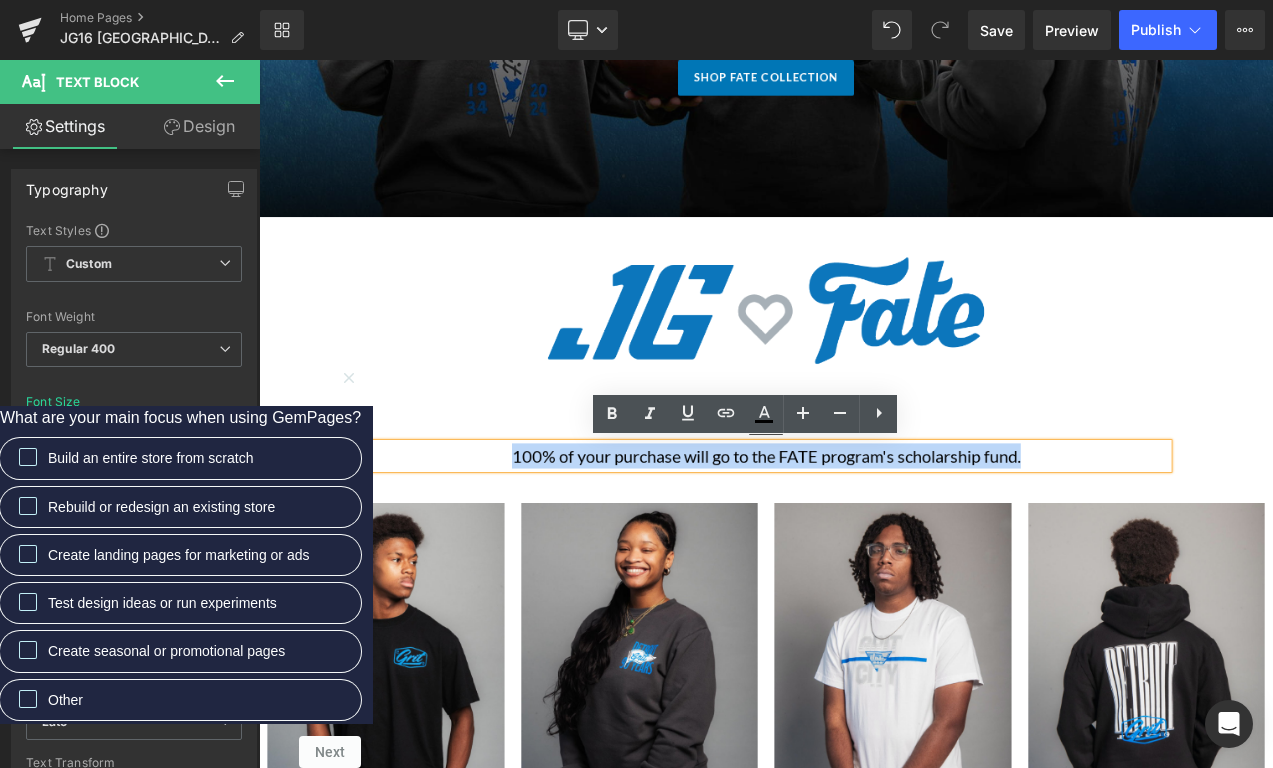 click on "100% of your purchase will go to the FATE program's scholarship fund." at bounding box center (864, 533) 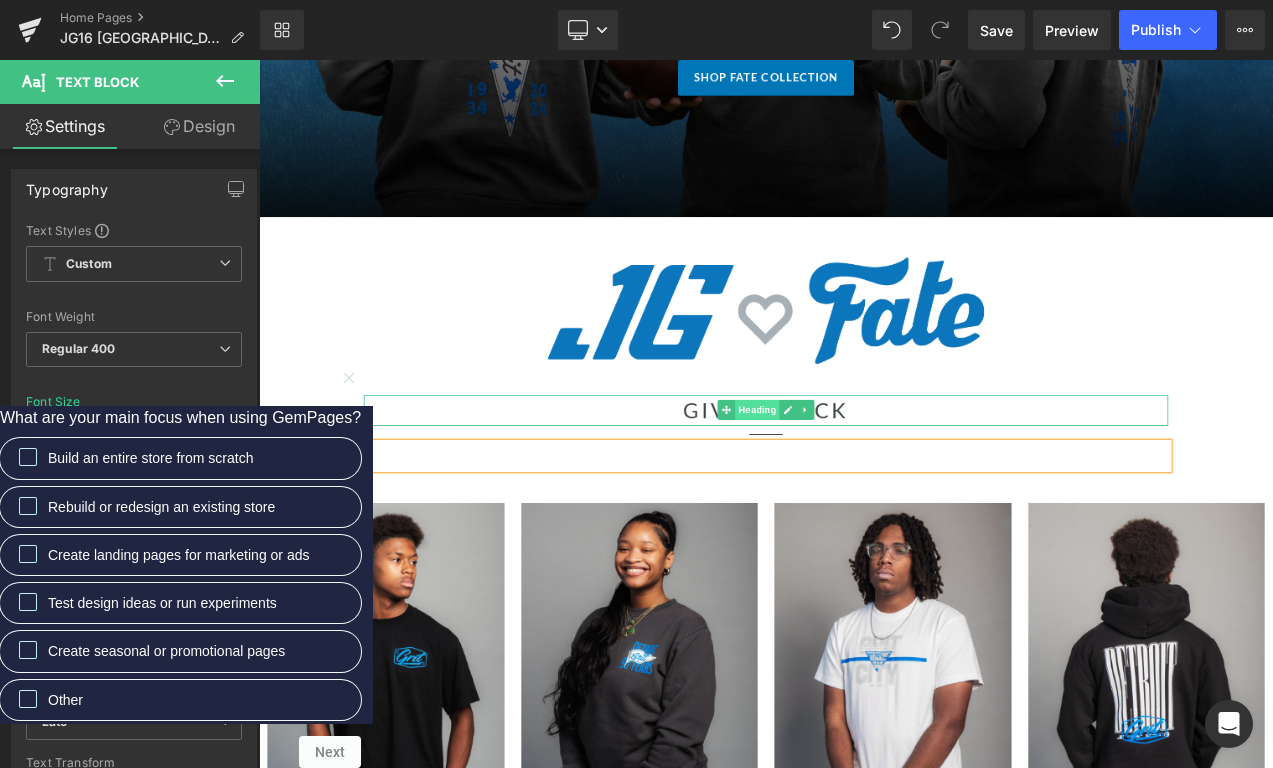 click on "Heading" at bounding box center [853, 478] 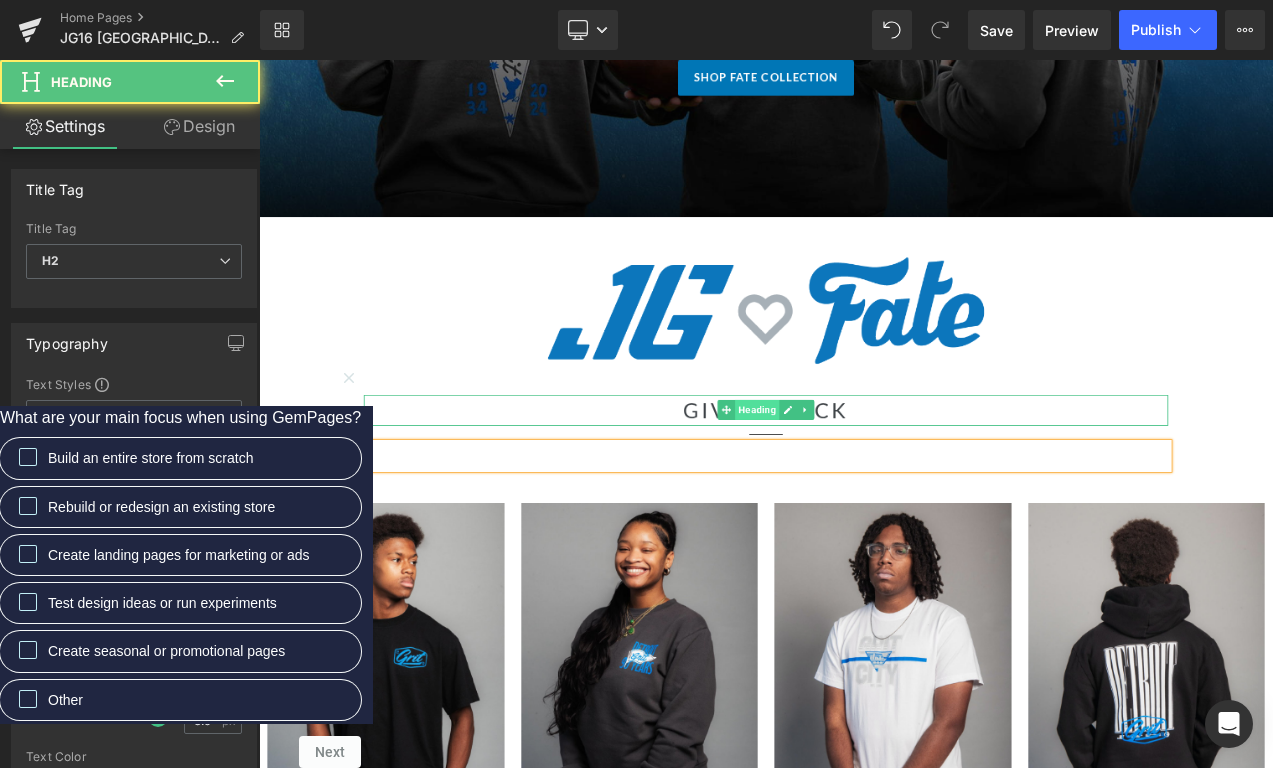 click on "Heading" at bounding box center [853, 478] 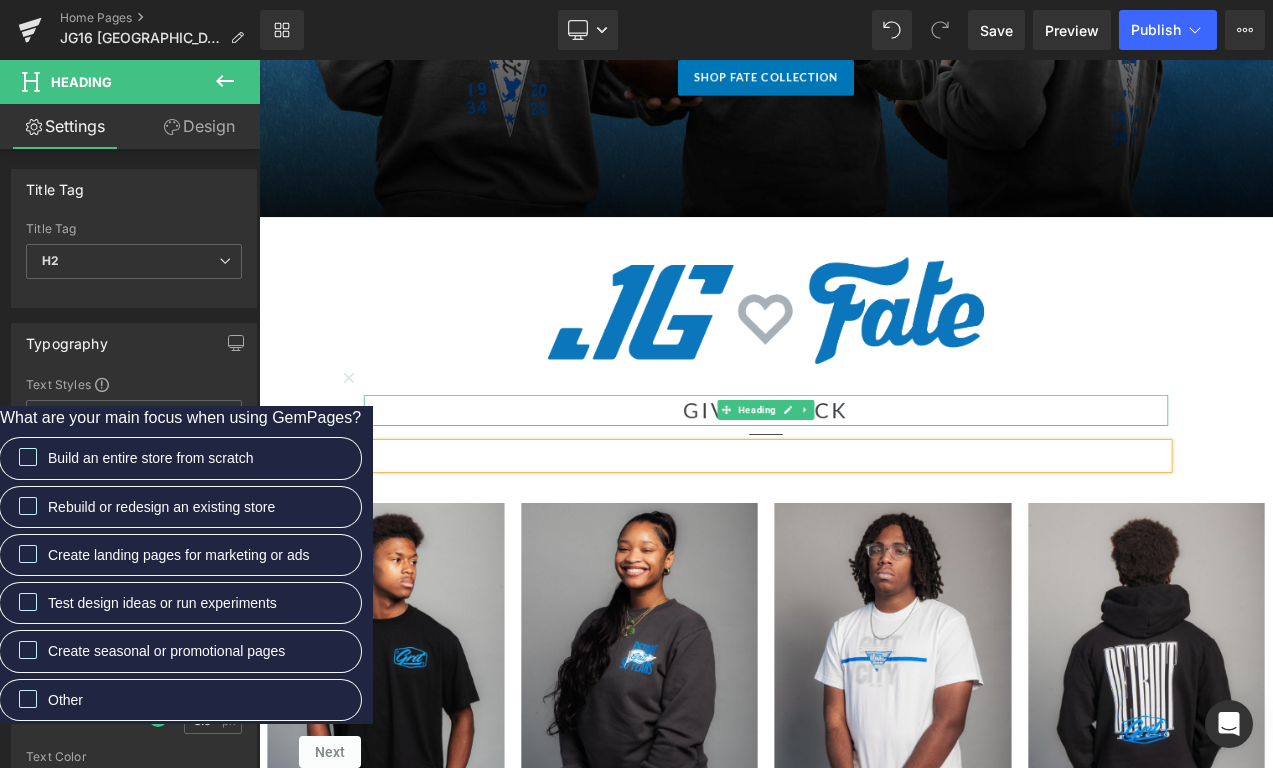 click on "gIVING BACK" at bounding box center [864, 479] 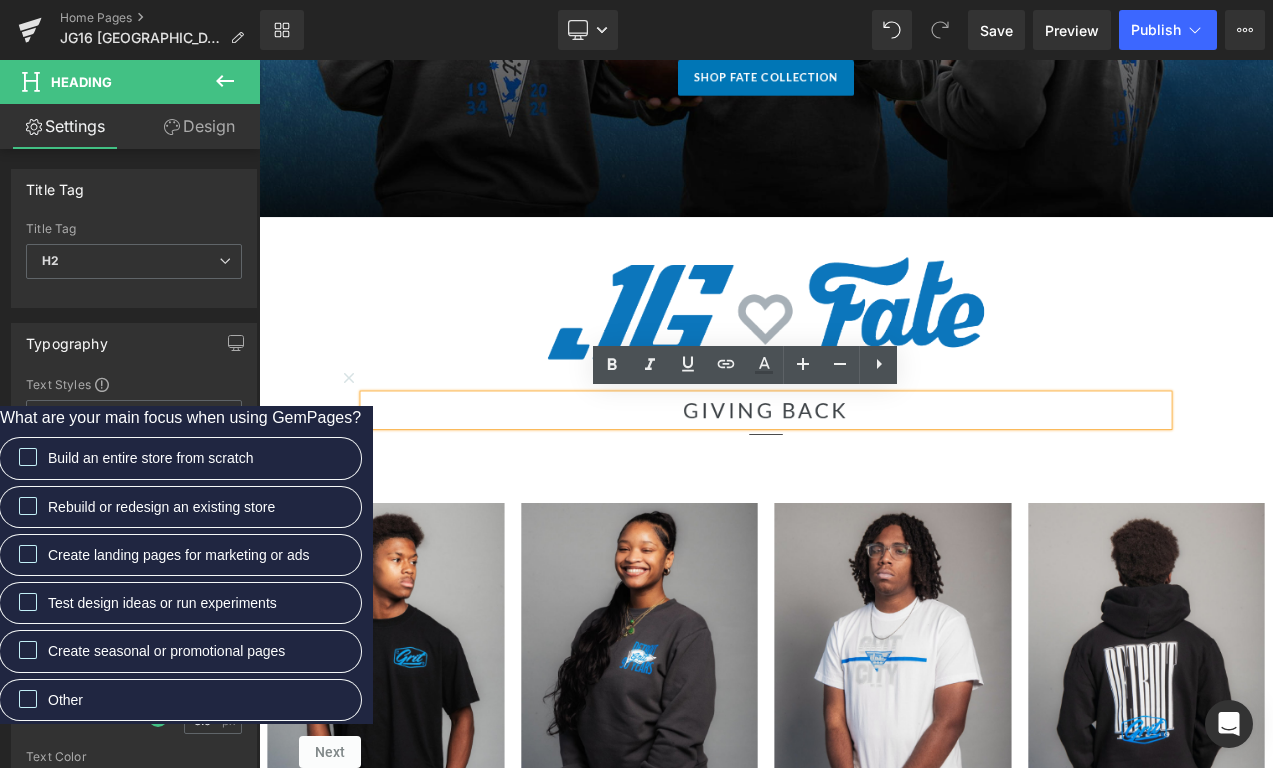 click on "gIVING BACK" at bounding box center (864, 479) 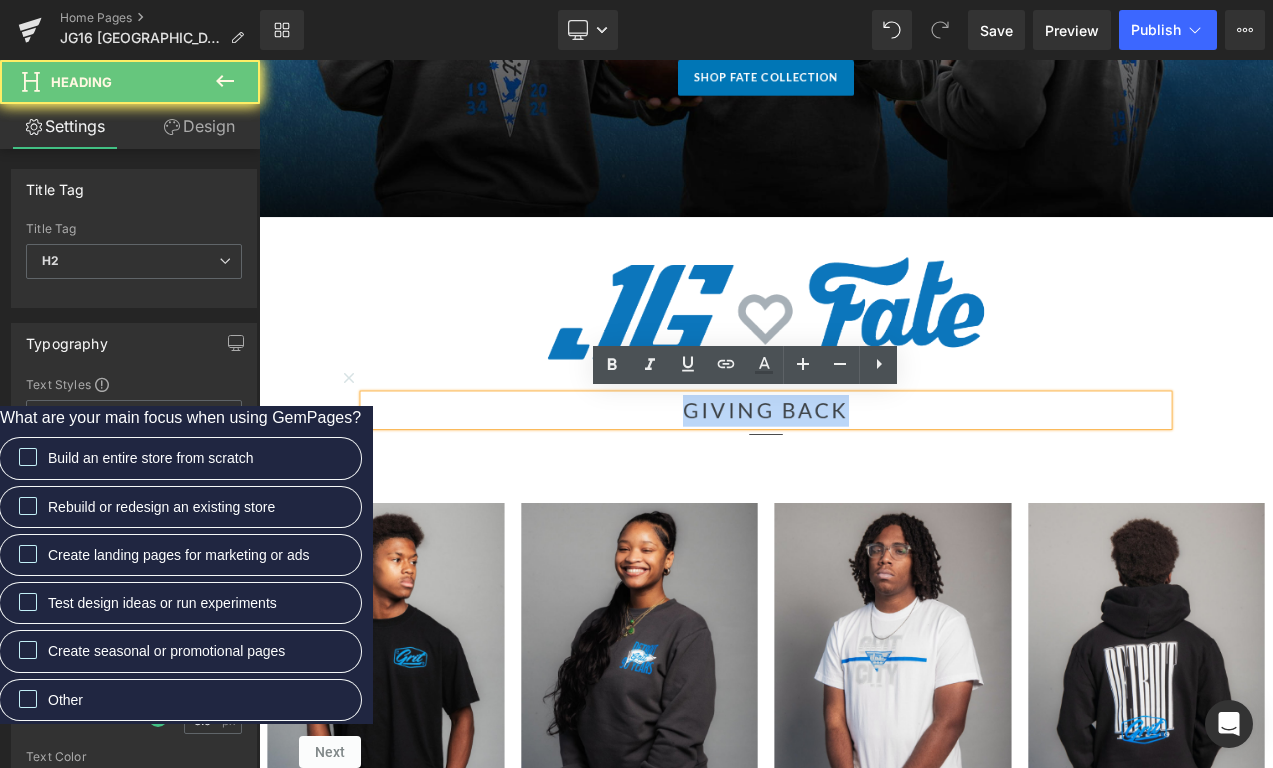 click on "gIVING BACK" at bounding box center (864, 479) 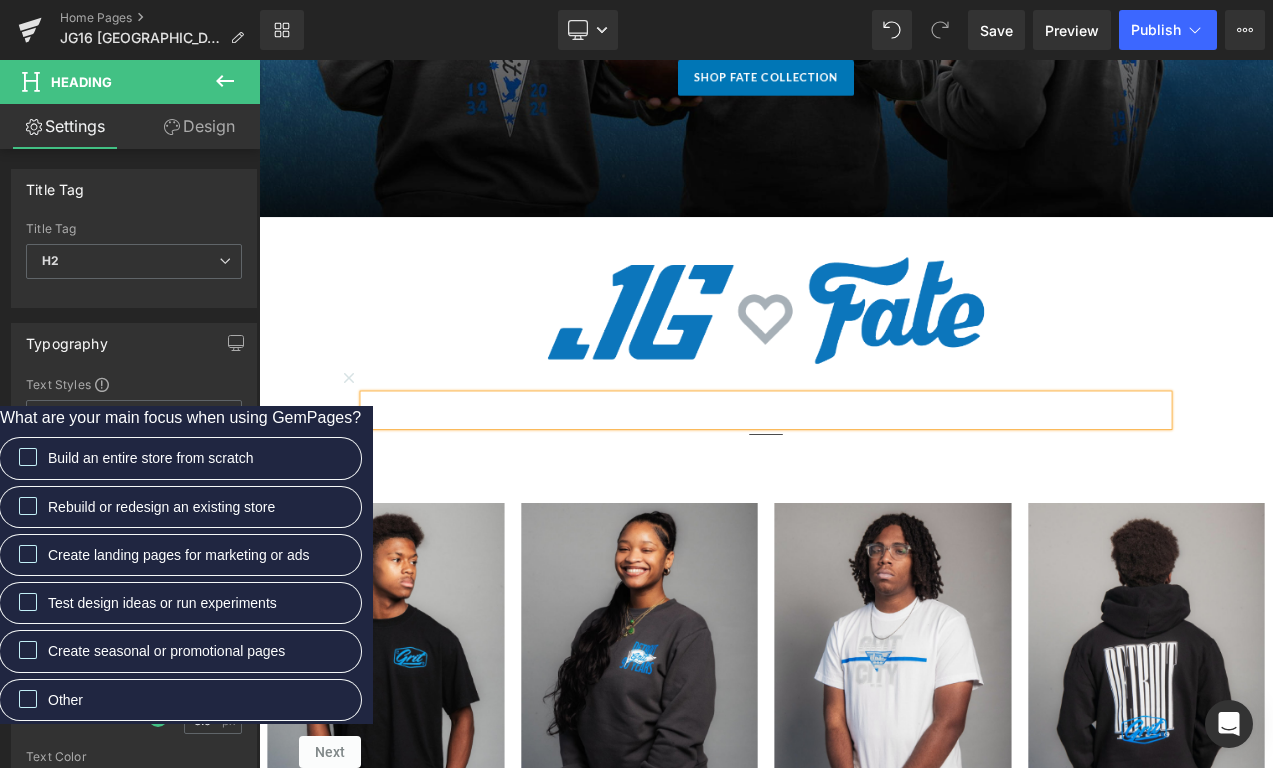 click at bounding box center (864, 359) 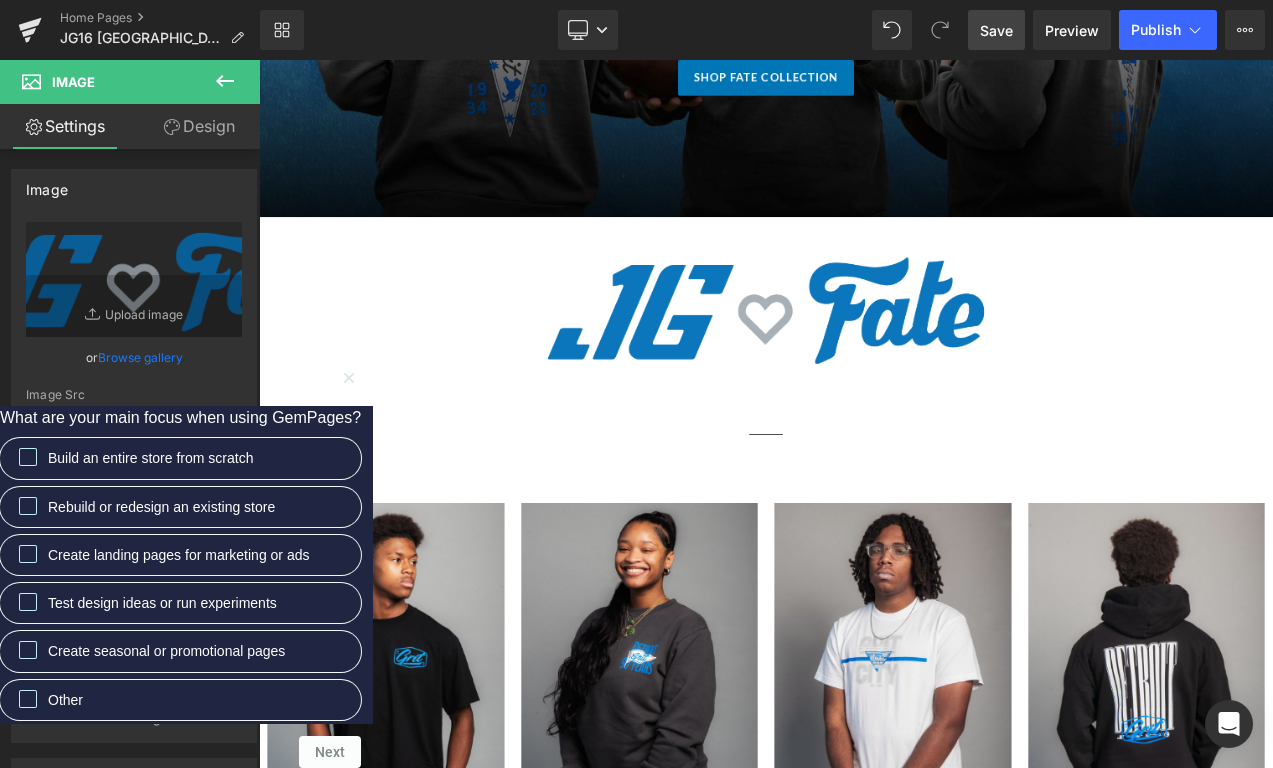 click on "Save" at bounding box center (996, 30) 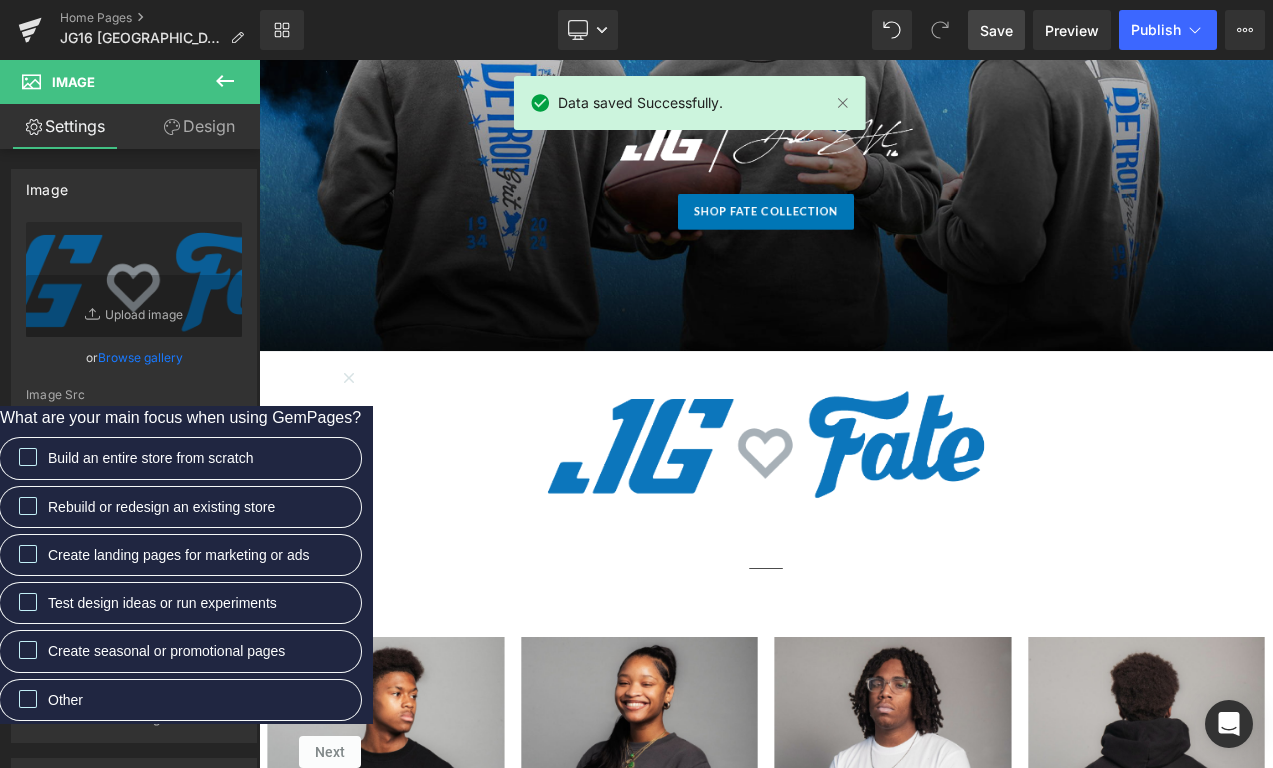 scroll, scrollTop: 176, scrollLeft: 0, axis: vertical 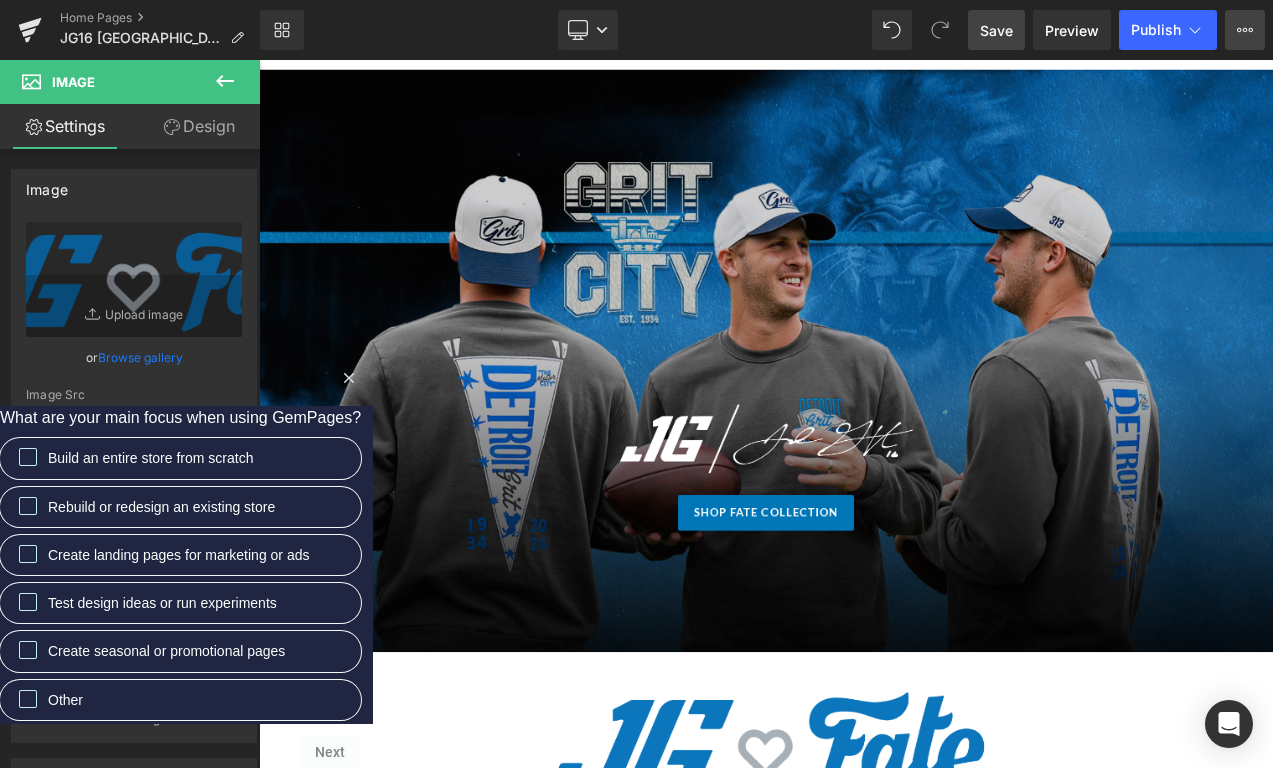 click on "View Live Page View with current Template Save Template to Library Schedule Publish  Optimize  Publish Settings Shortcuts" at bounding box center (1245, 30) 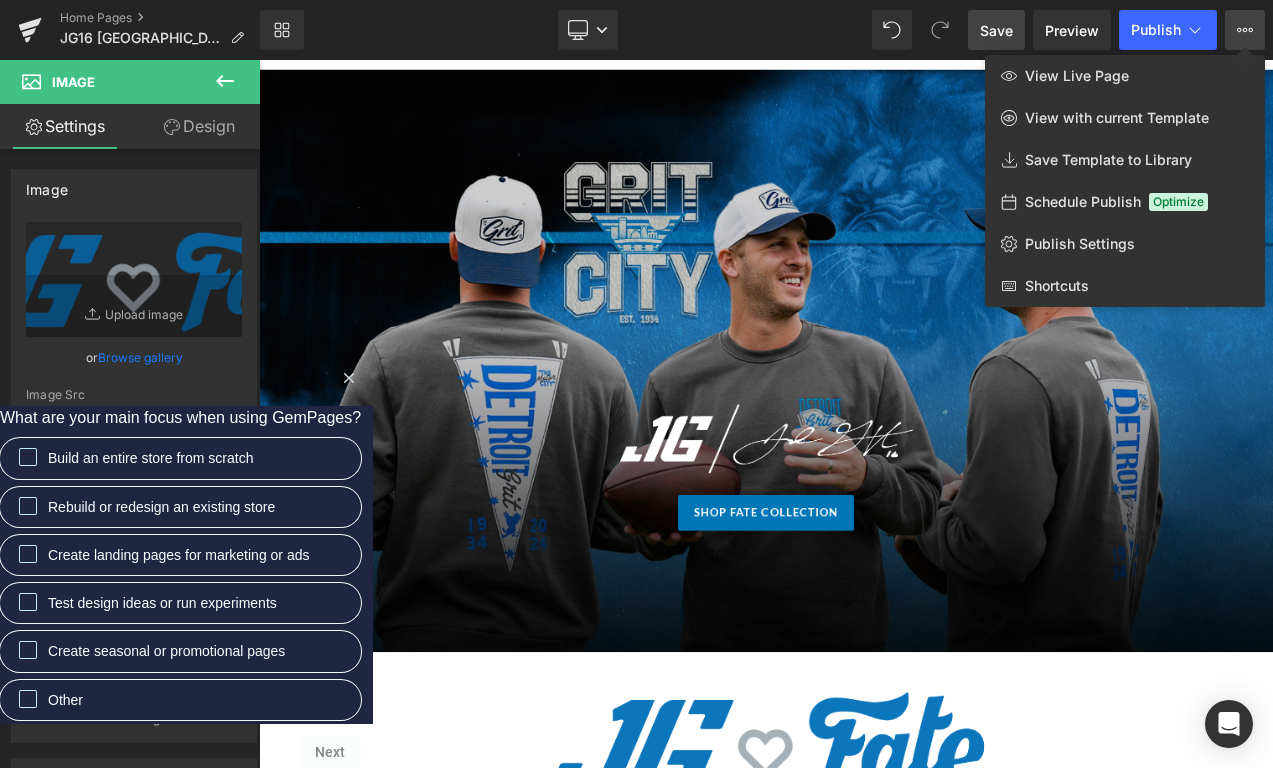 click 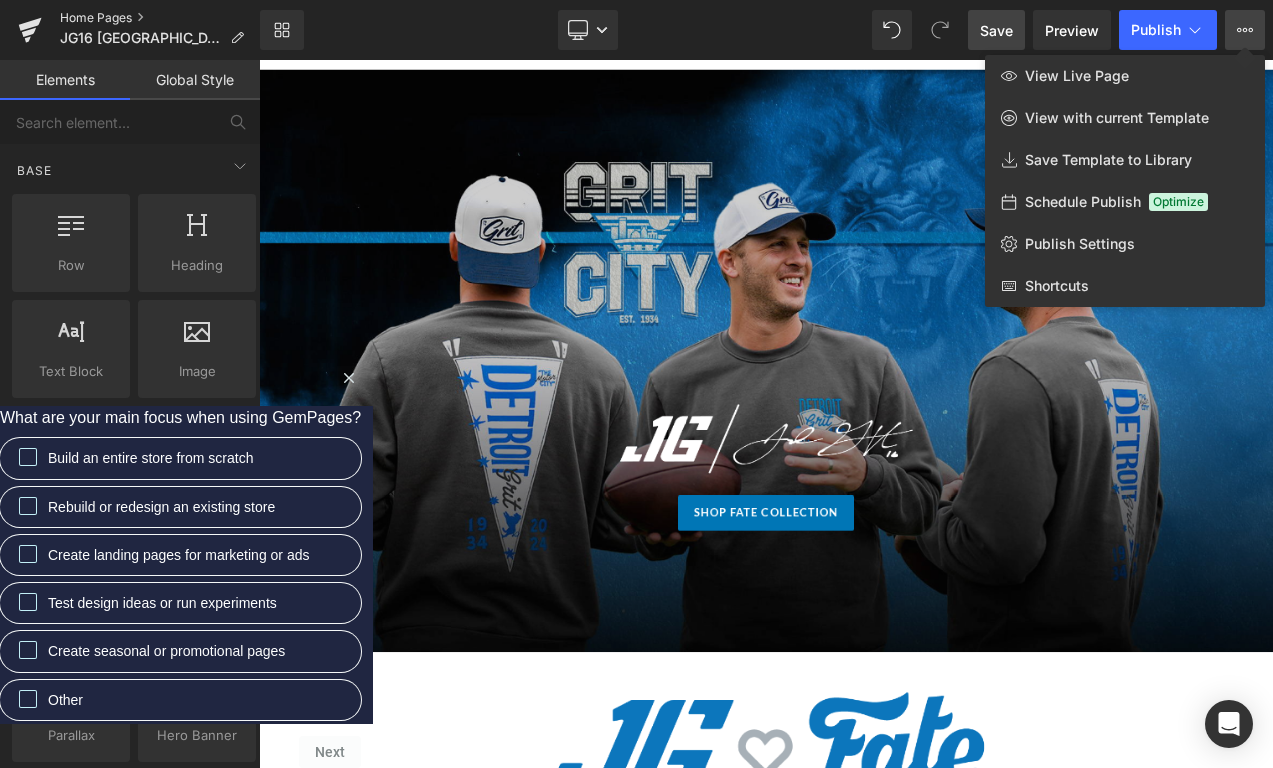 click on "Home Pages" at bounding box center [160, 18] 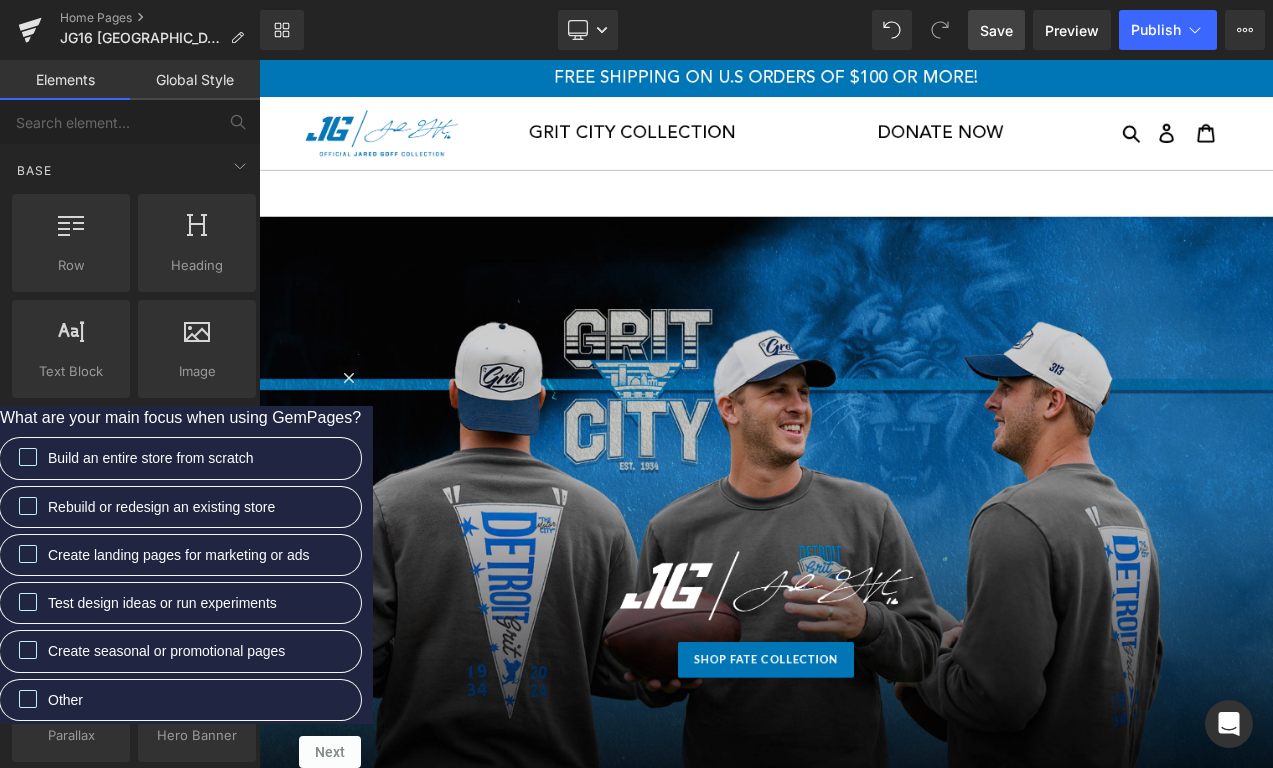 scroll, scrollTop: 0, scrollLeft: 0, axis: both 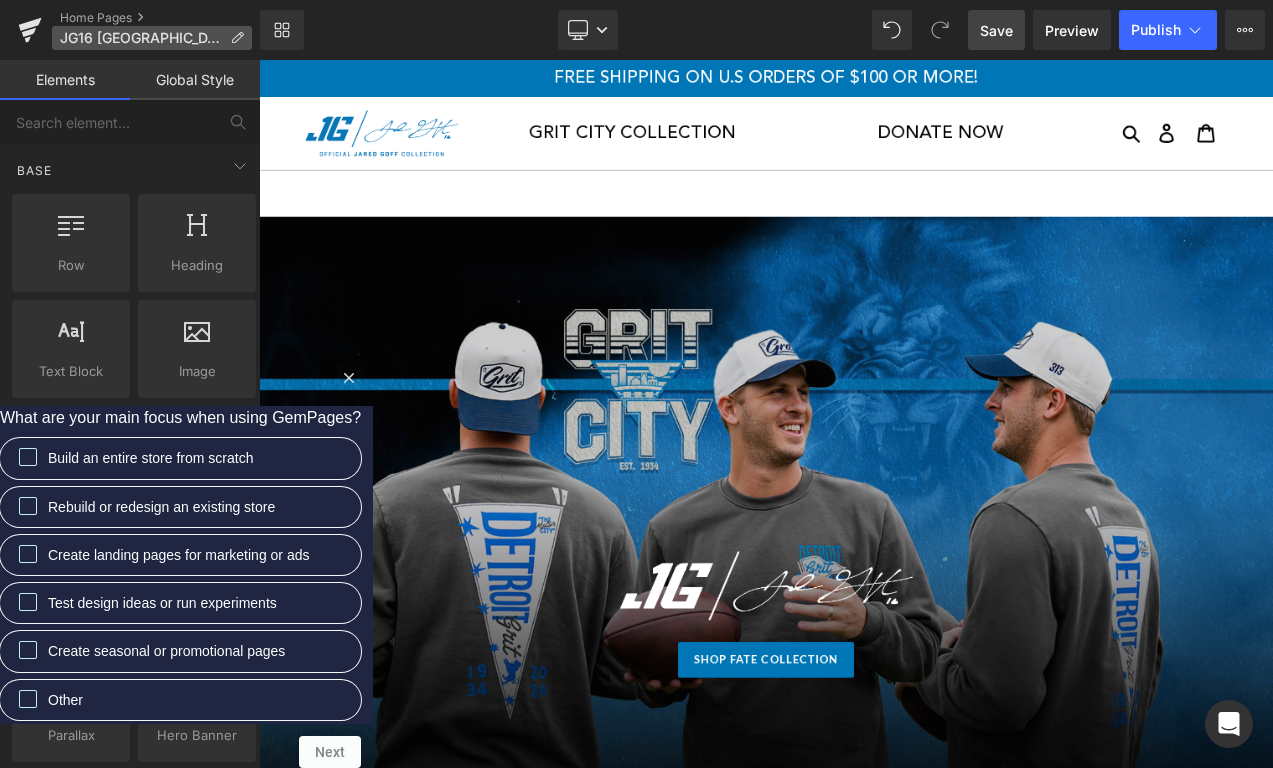click on "JG16 DETROIT HOME" at bounding box center (141, 38) 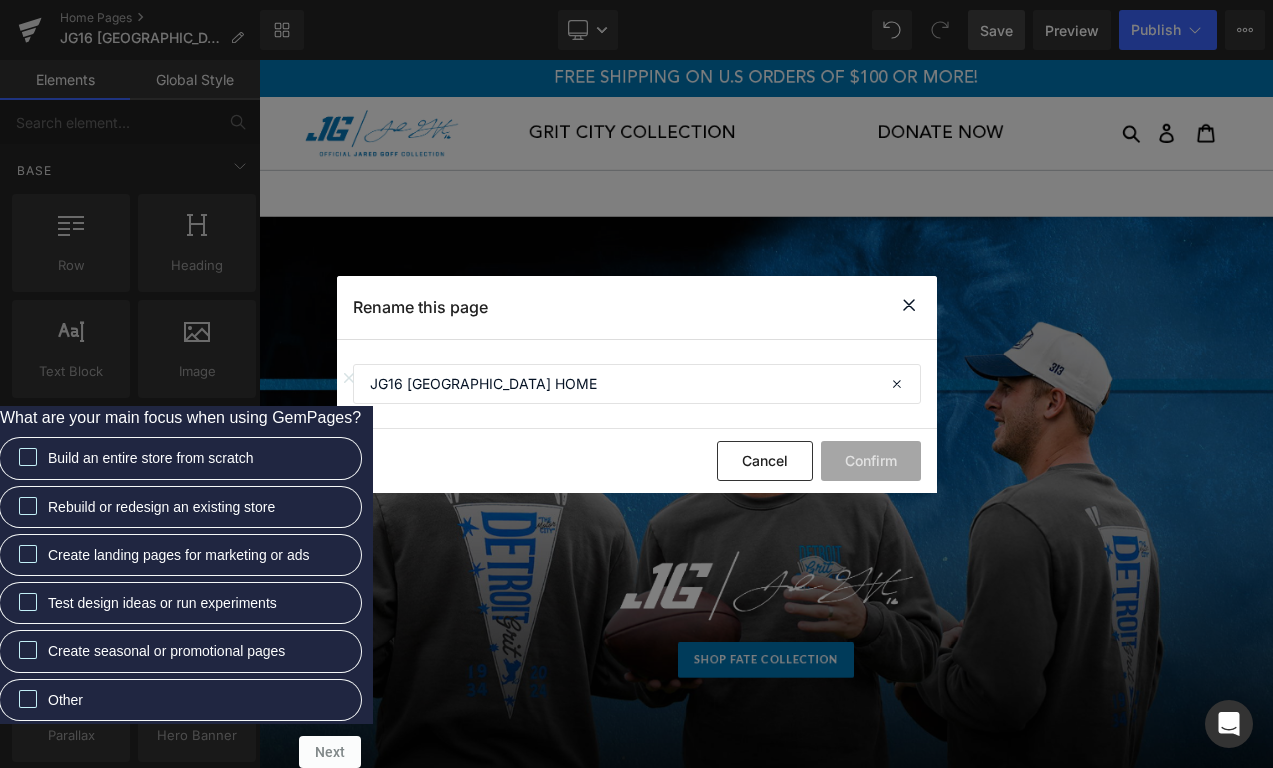 click at bounding box center [909, 305] 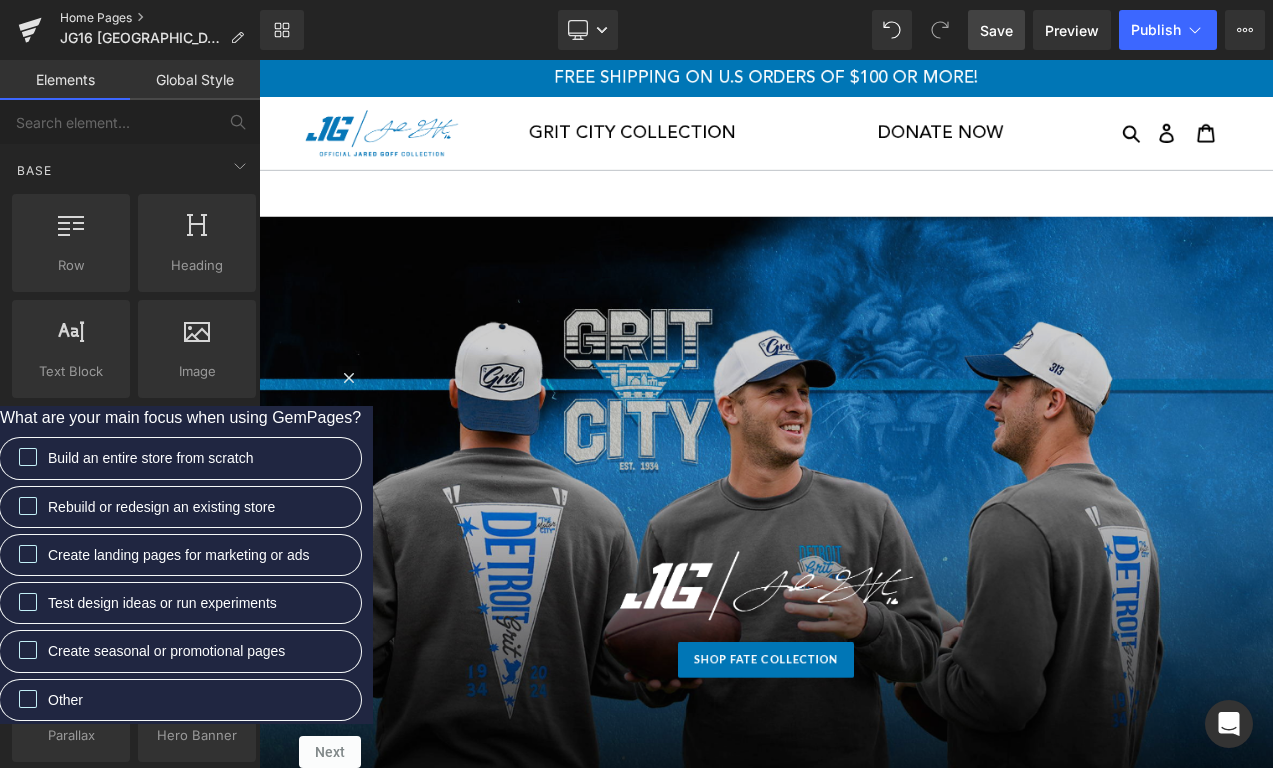 click on "Home Pages" at bounding box center (160, 18) 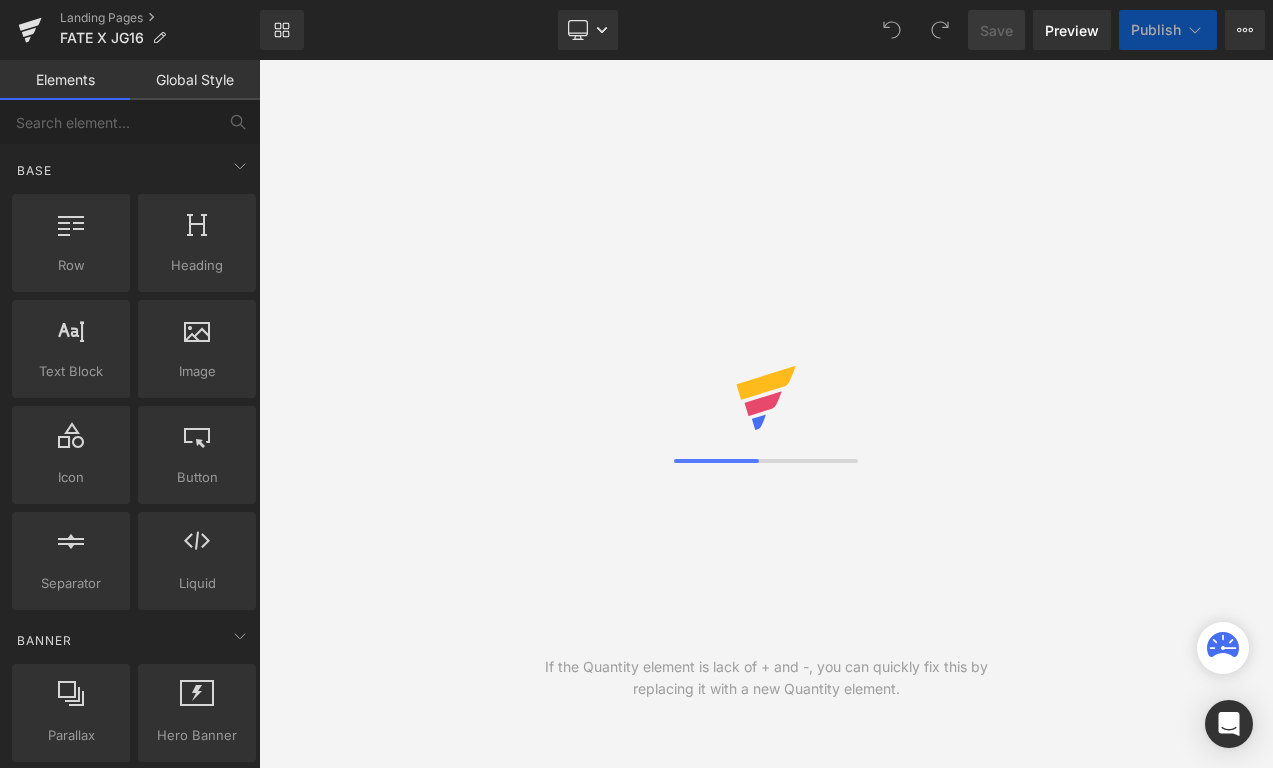 scroll, scrollTop: 0, scrollLeft: 0, axis: both 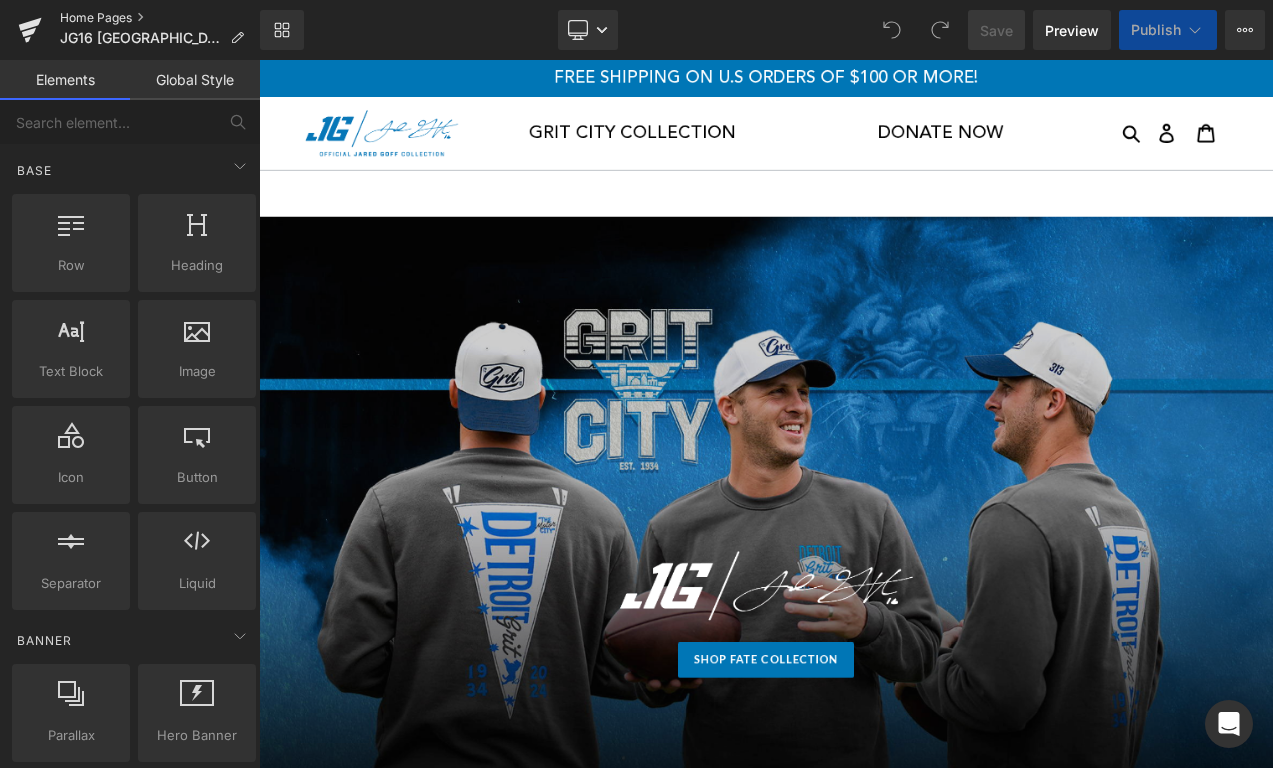 click on "Home Pages" at bounding box center (160, 18) 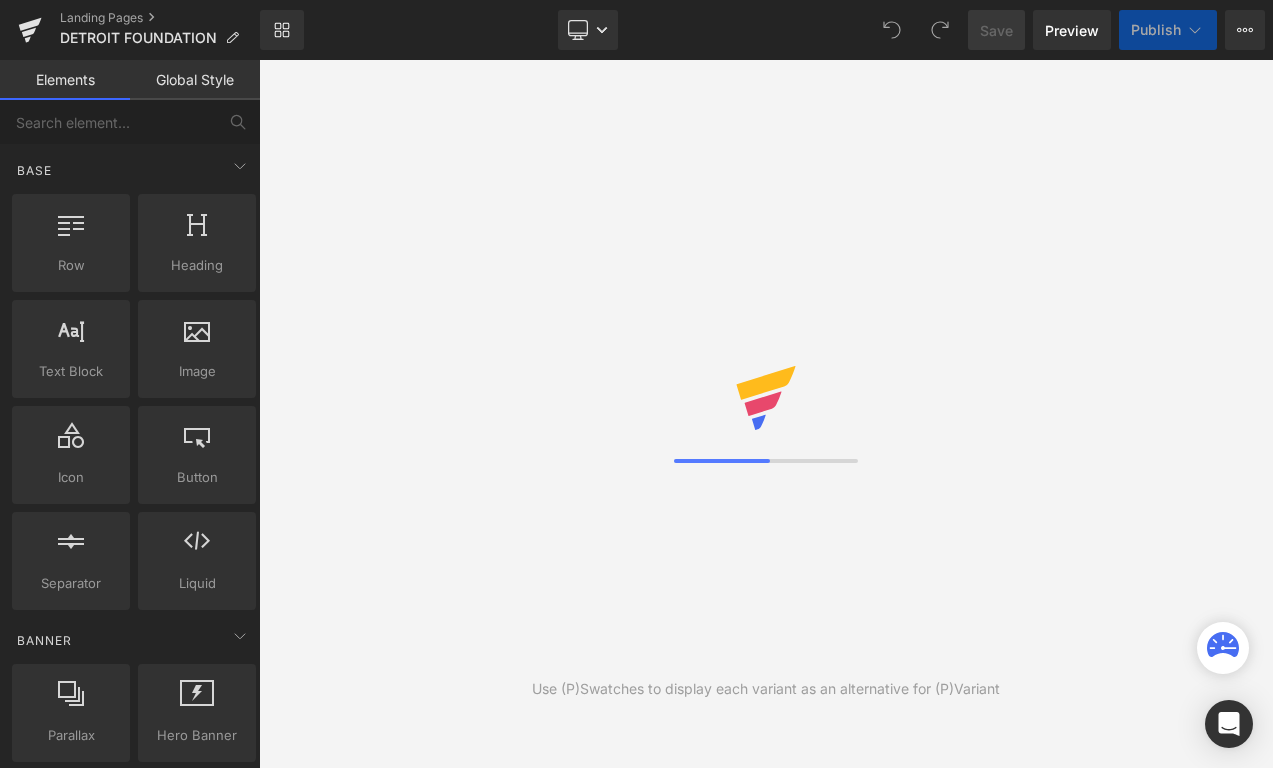 scroll, scrollTop: 0, scrollLeft: 0, axis: both 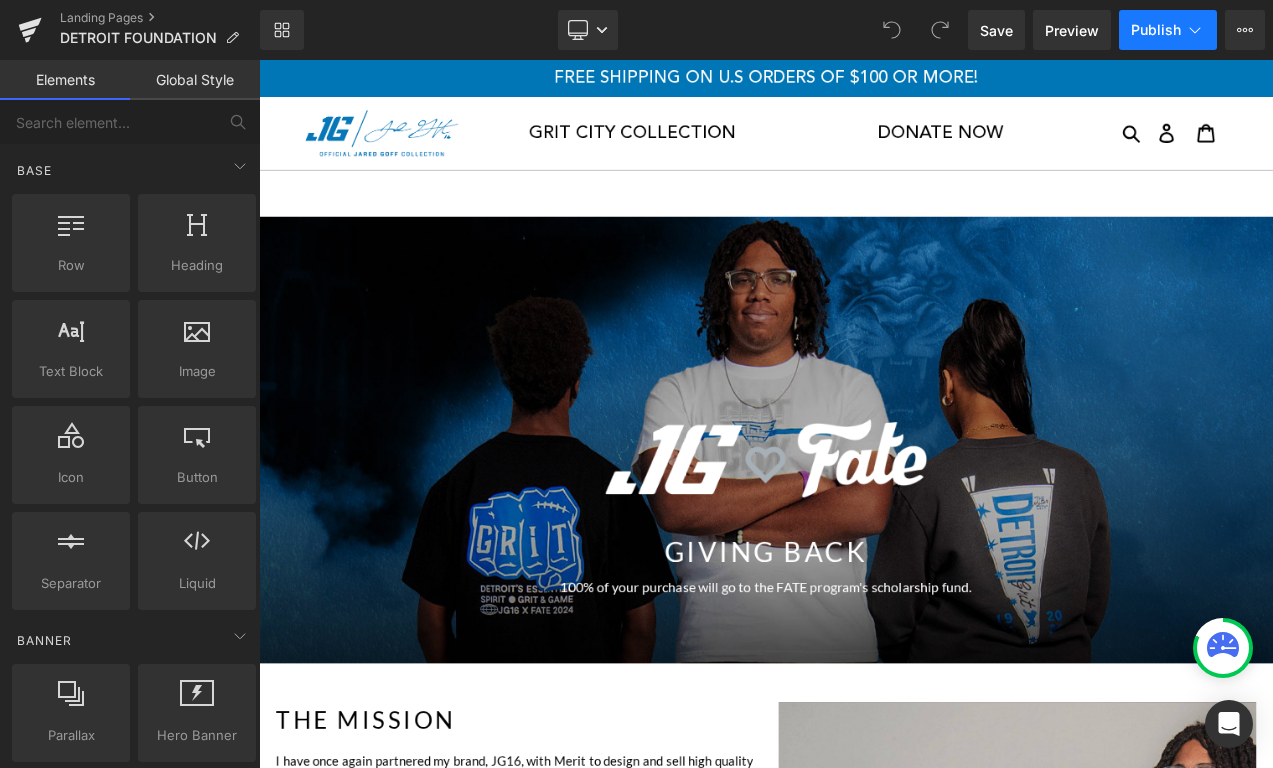 click on "Publish" at bounding box center (1168, 30) 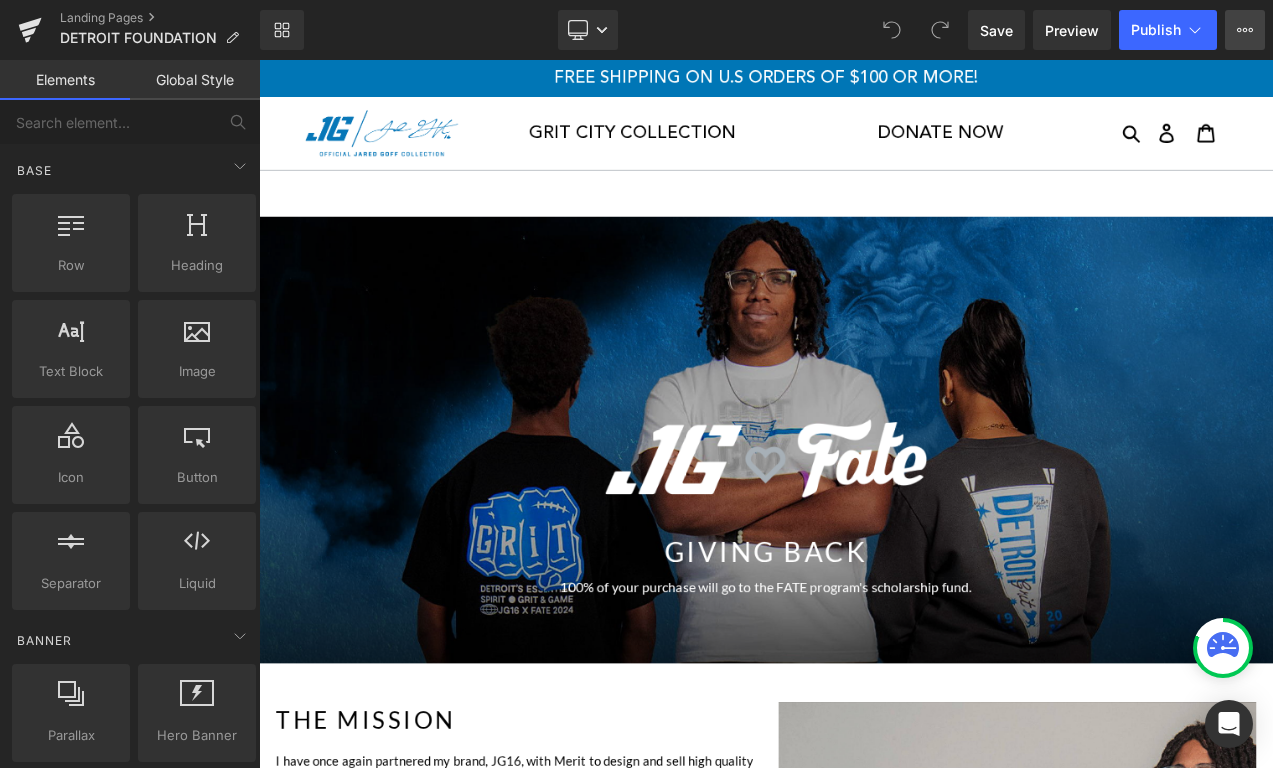 click 